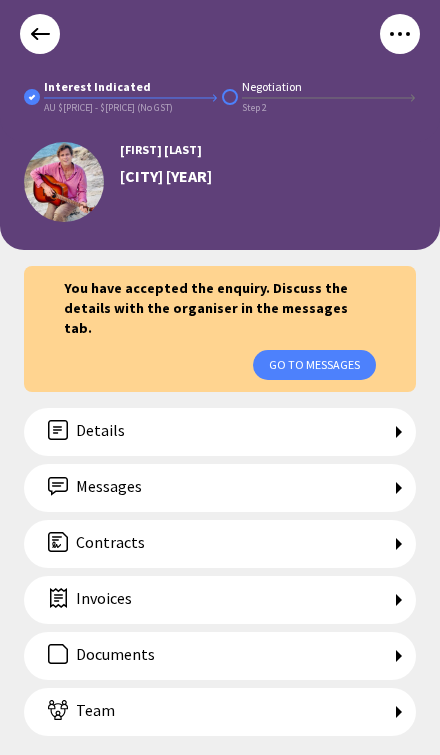 scroll, scrollTop: 0, scrollLeft: 0, axis: both 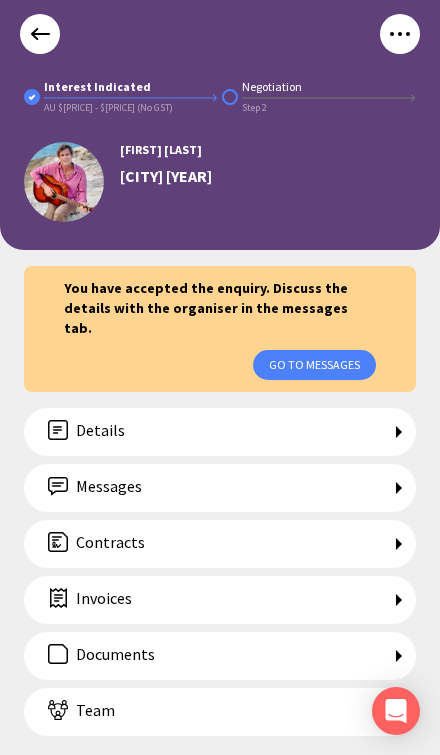 click on "Messages" at bounding box center (100, 432) 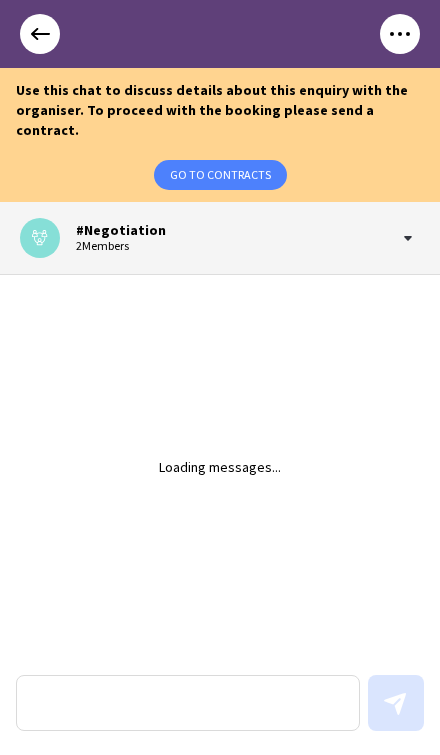 click at bounding box center [220, 34] 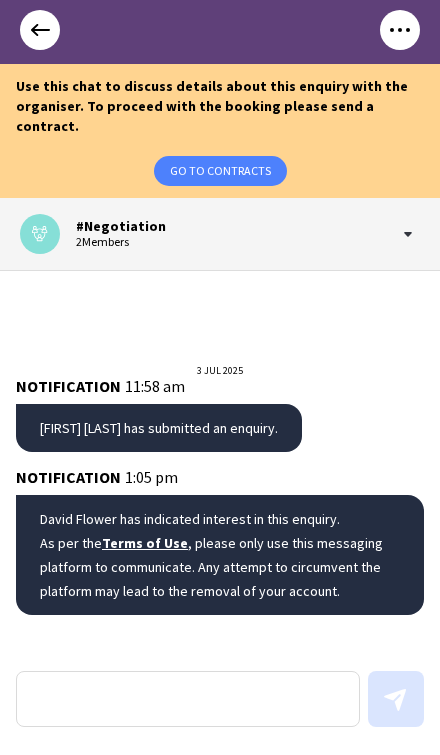 scroll, scrollTop: 3, scrollLeft: 0, axis: vertical 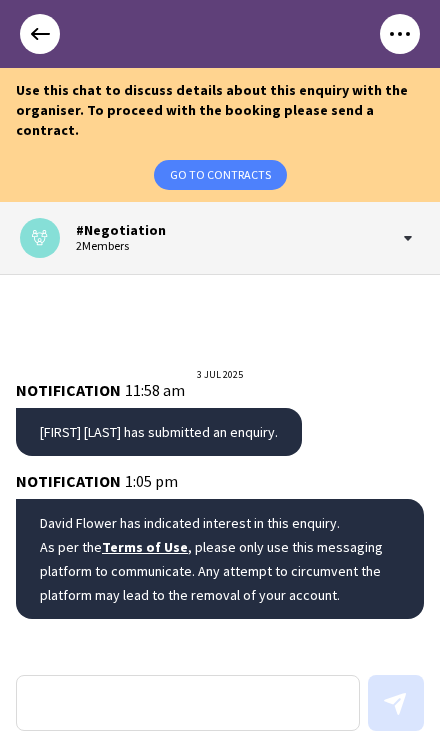 click at bounding box center [40, 34] 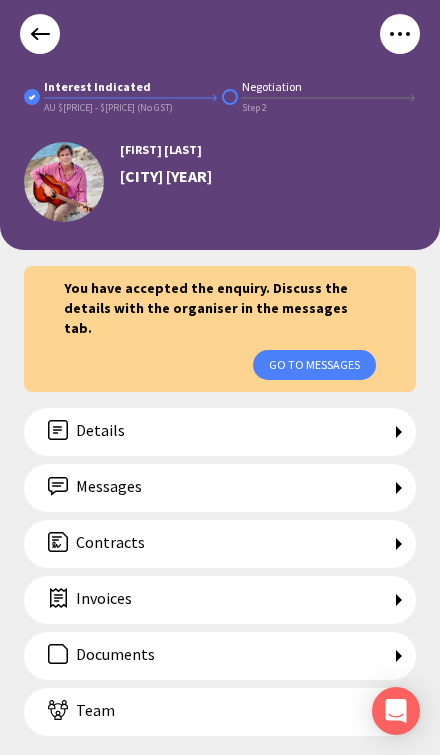 click on "Contracts" at bounding box center [100, 432] 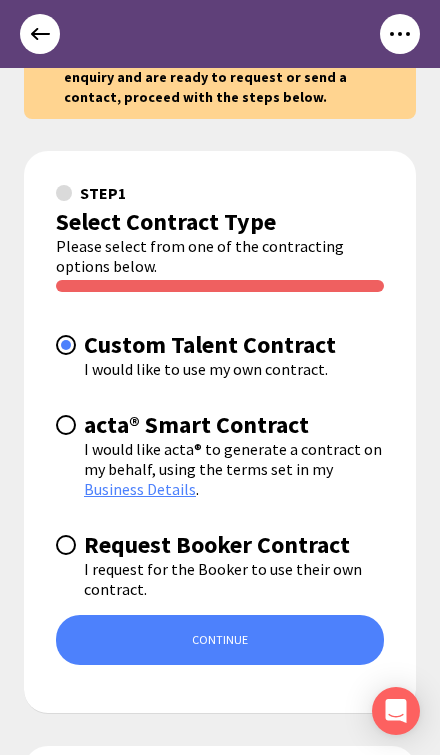 scroll, scrollTop: 61, scrollLeft: 0, axis: vertical 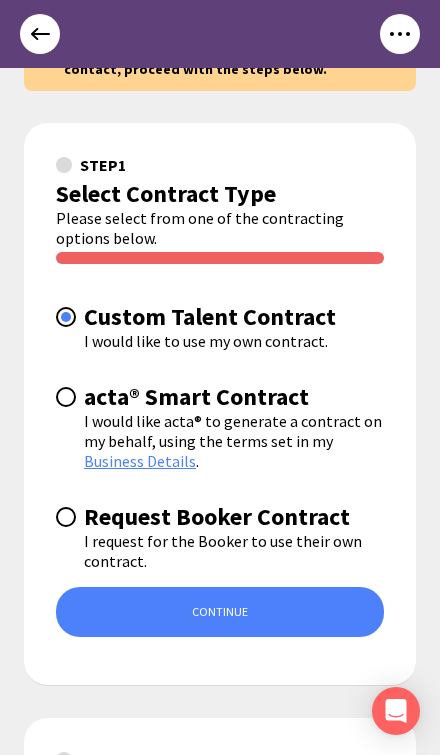 click on "STEP 1 Select Contract Type Please select from one of the contracting options below. Custom Talent Contract I would like to use my own contract. acta® Smart Contract I would like acta® to generate a contract on my behalf, using the terms set in my Business Details . Request Booker Contract I request for the Booker to use their own contract. CONTINUE" at bounding box center [220, 404] 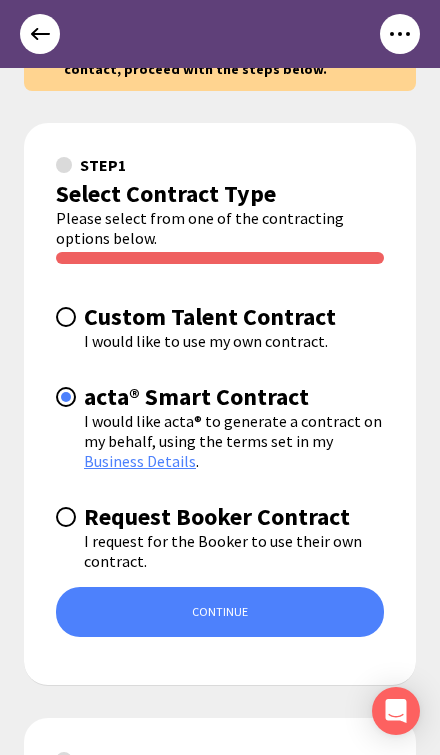 click on "CONTINUE" at bounding box center (220, 612) 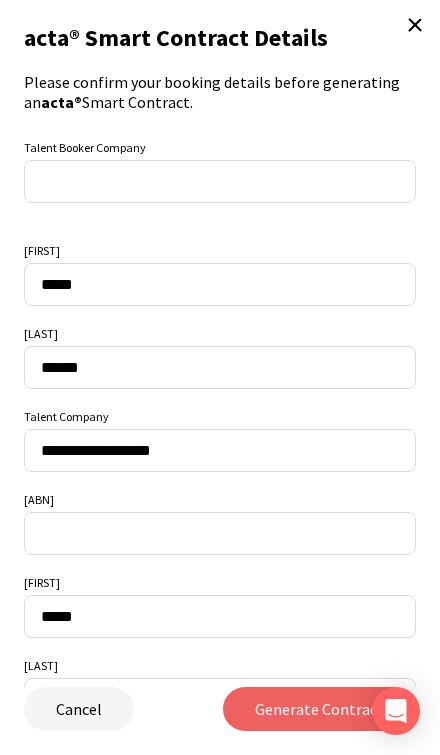 scroll, scrollTop: 0, scrollLeft: 0, axis: both 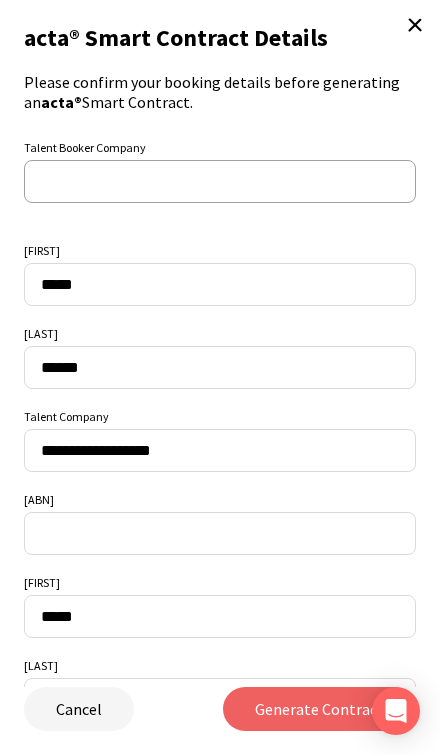click at bounding box center [220, 181] 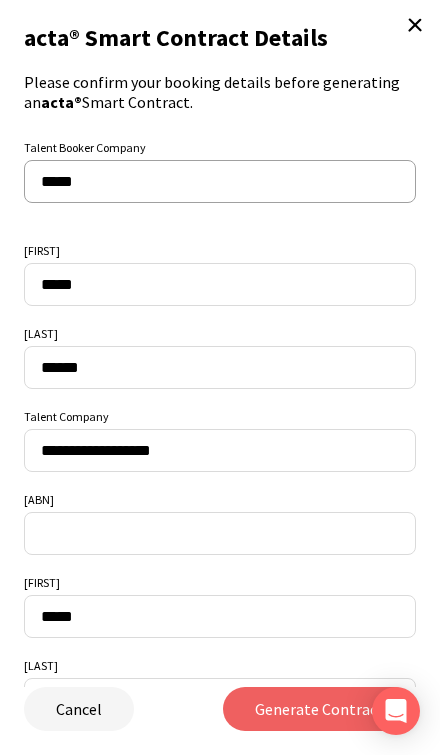 click on "*****" at bounding box center [220, 181] 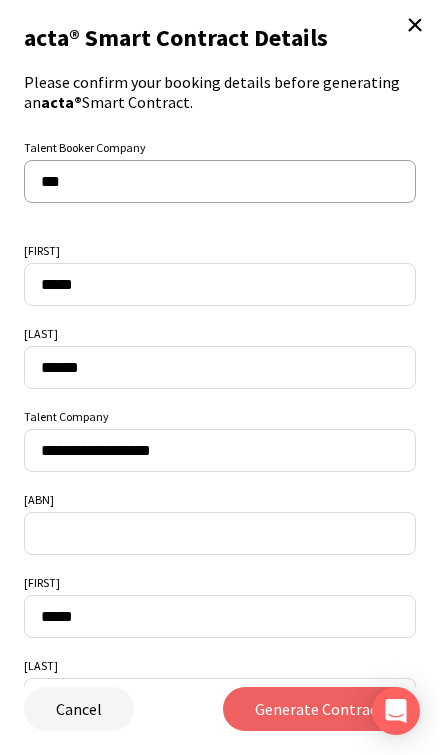 type on "**" 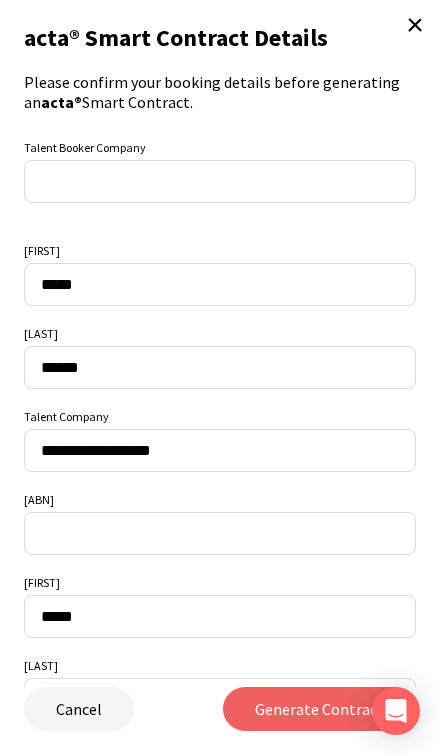 click at bounding box center (415, 25) 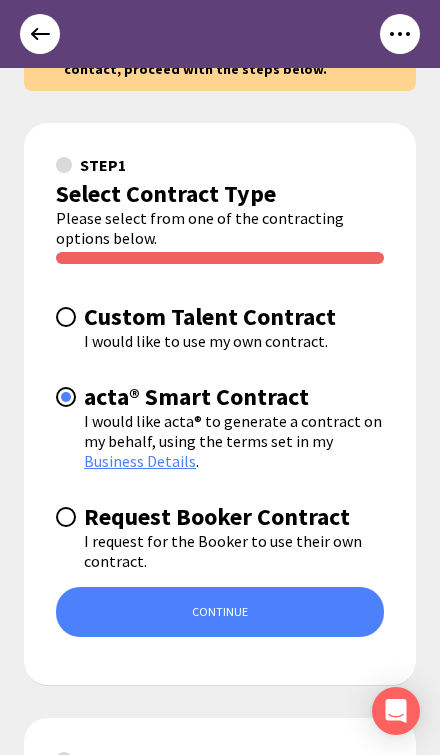 click on "STEP 1 Select Contract Type Please select from one of the contracting options below. Custom Talent Contract I would like to use my own contract. acta® Smart Contract I would like acta® to generate a contract on my behalf, using the terms set in my Business Details . Request Booker Contract I request for the Booker to use their own contract. CONTINUE" at bounding box center (220, 404) 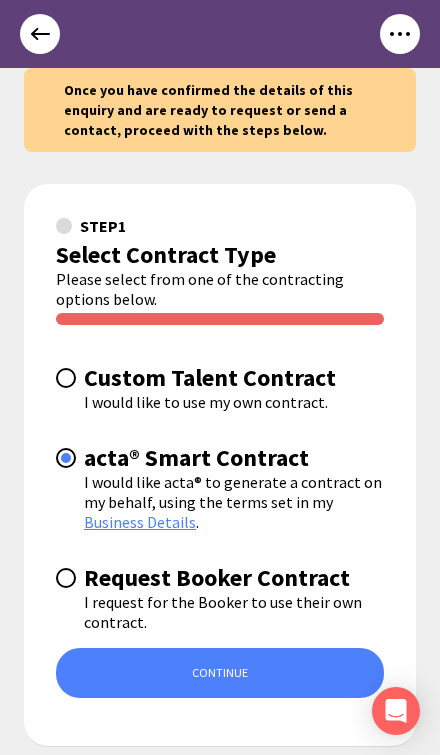 scroll, scrollTop: 0, scrollLeft: 0, axis: both 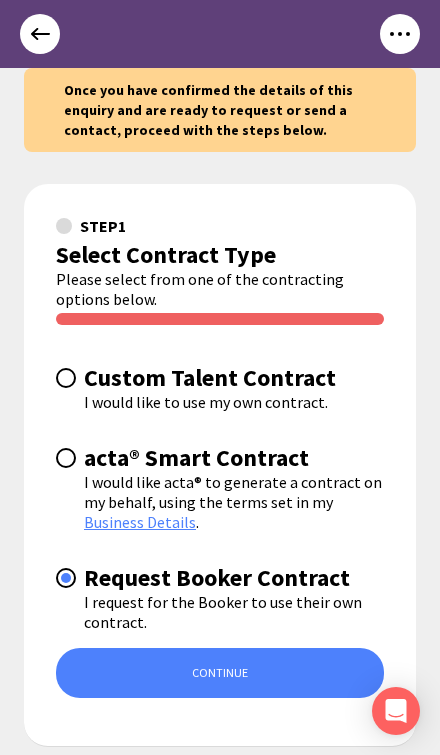 click at bounding box center (66, 378) 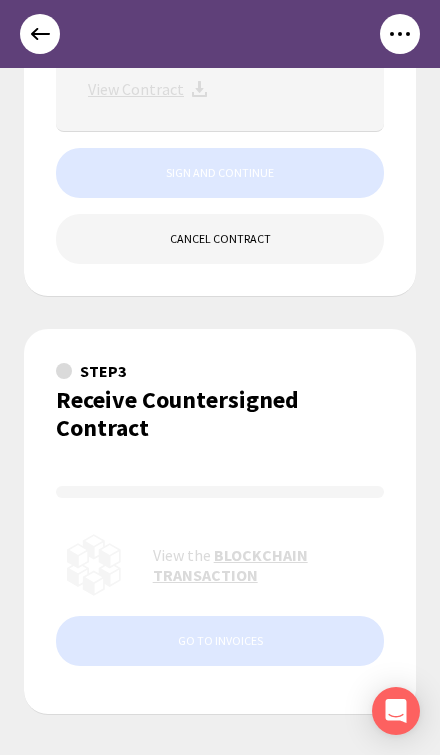 scroll, scrollTop: 1199, scrollLeft: 0, axis: vertical 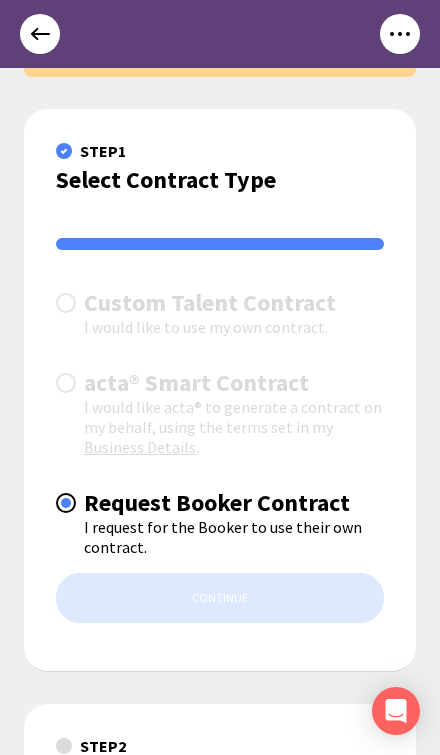 click at bounding box center [40, 34] 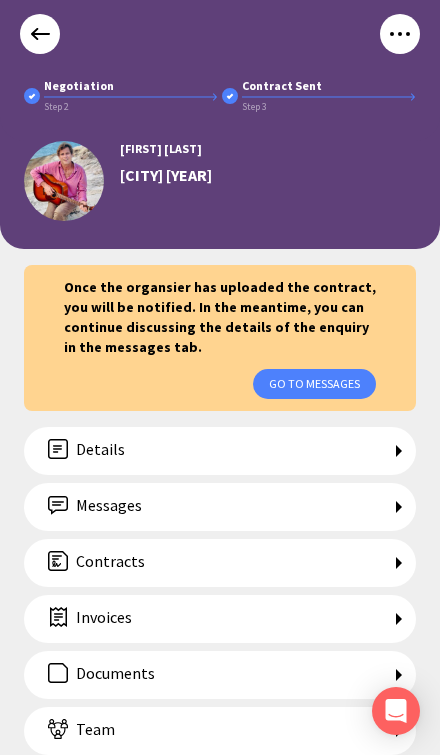 scroll, scrollTop: 1, scrollLeft: 0, axis: vertical 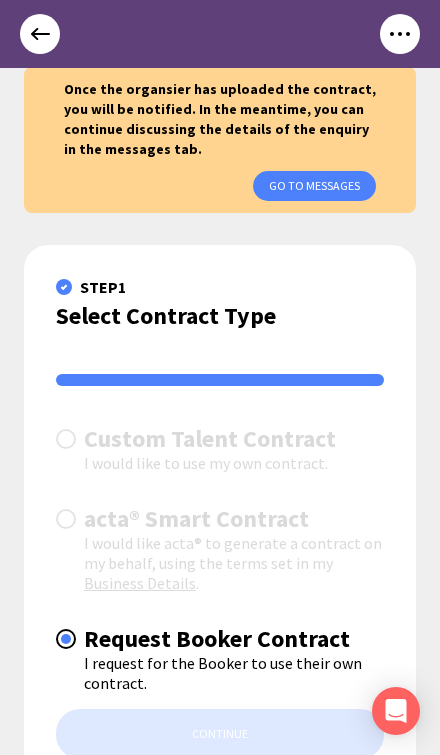click on "acta® Smart Contract" at bounding box center [220, 439] 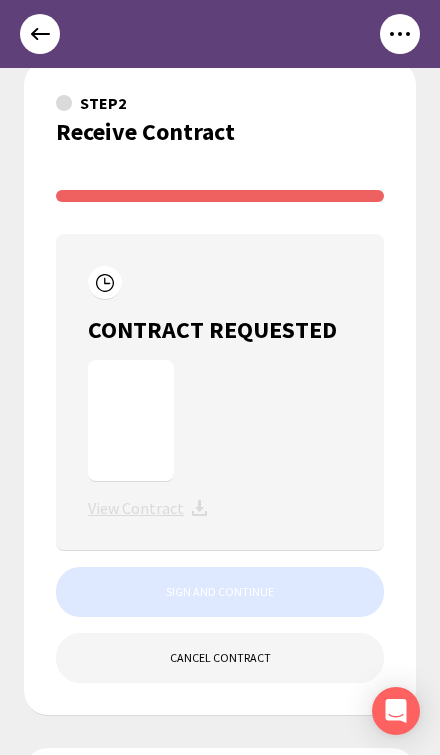 scroll, scrollTop: 788, scrollLeft: 0, axis: vertical 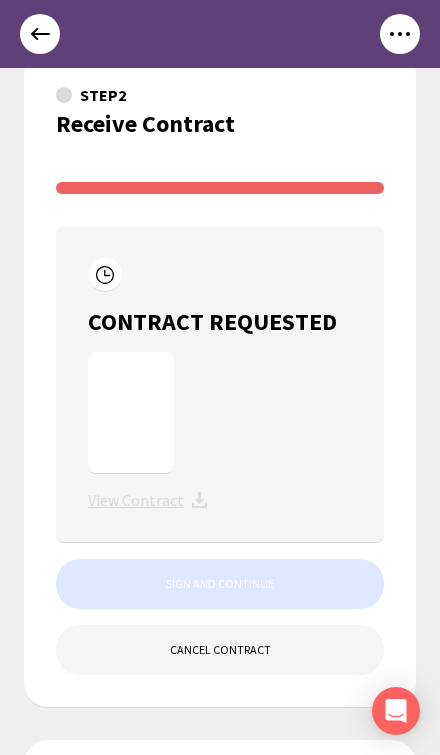 click at bounding box center (220, 34) 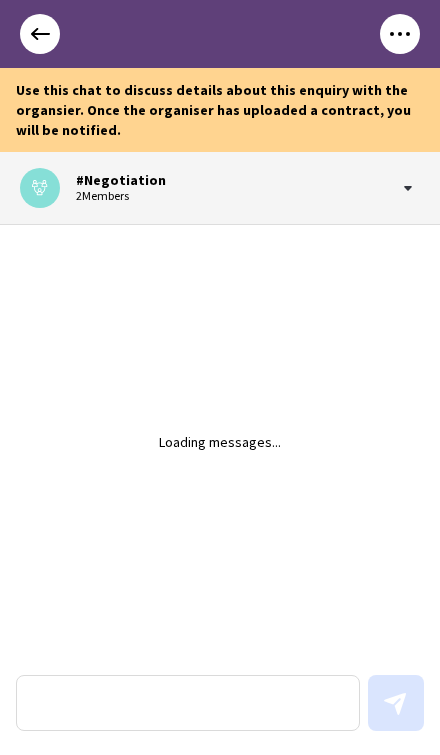 scroll, scrollTop: 0, scrollLeft: 0, axis: both 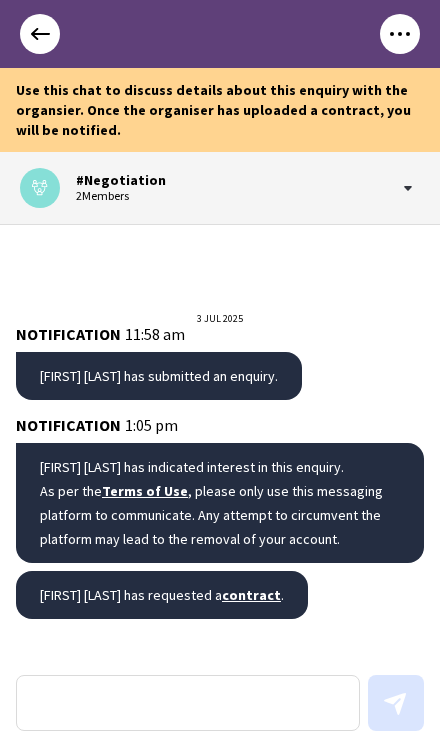 click at bounding box center [40, 188] 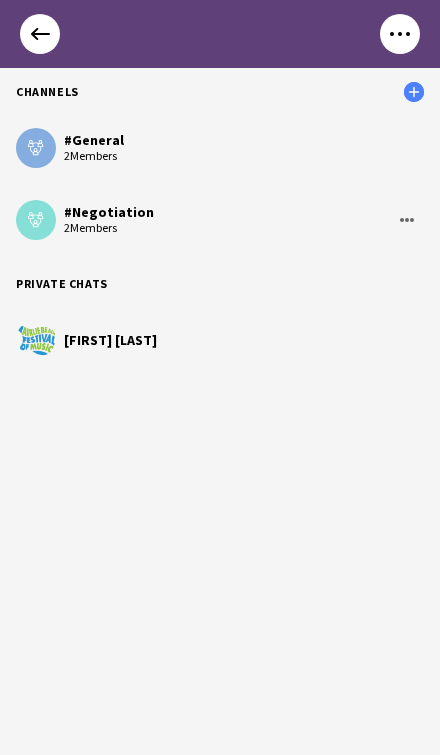 click on "[FIRST] [LAST]" at bounding box center [220, 340] 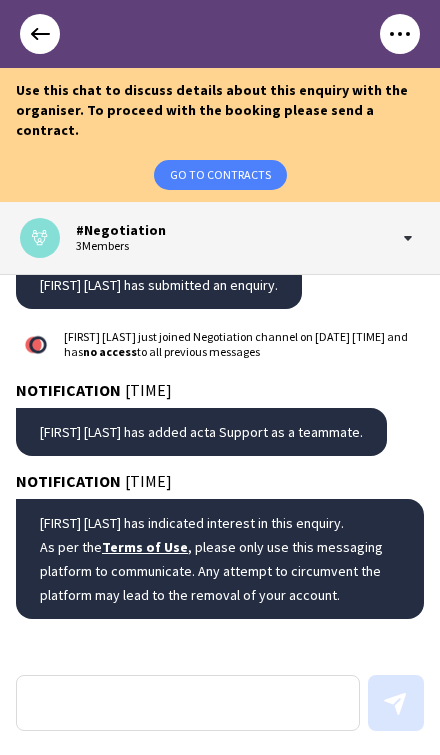 scroll, scrollTop: 3, scrollLeft: 0, axis: vertical 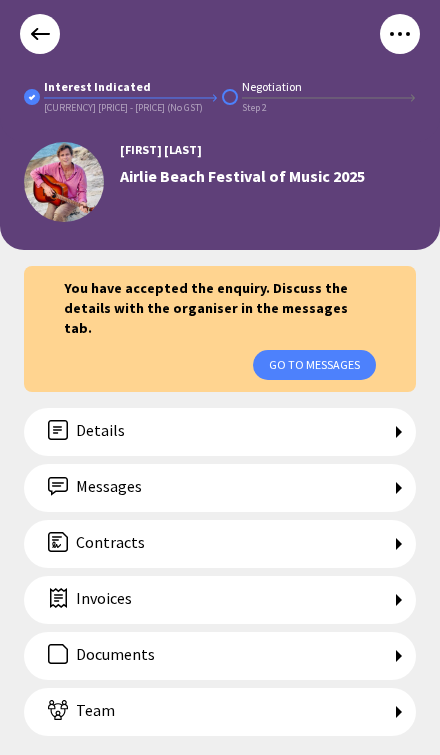 click on "Details" at bounding box center (100, 432) 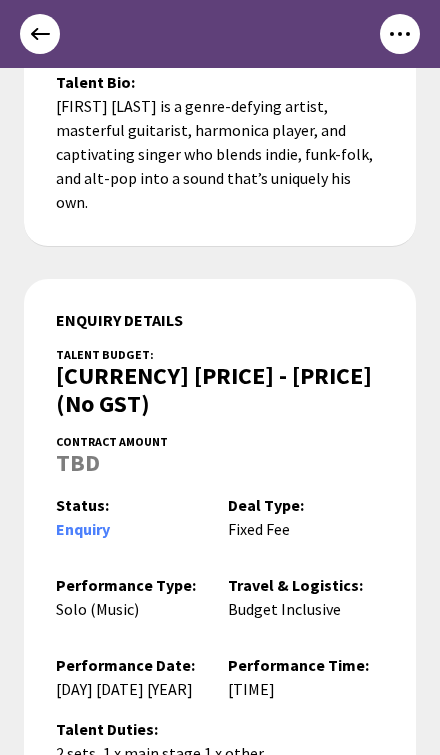 scroll, scrollTop: 1205, scrollLeft: 0, axis: vertical 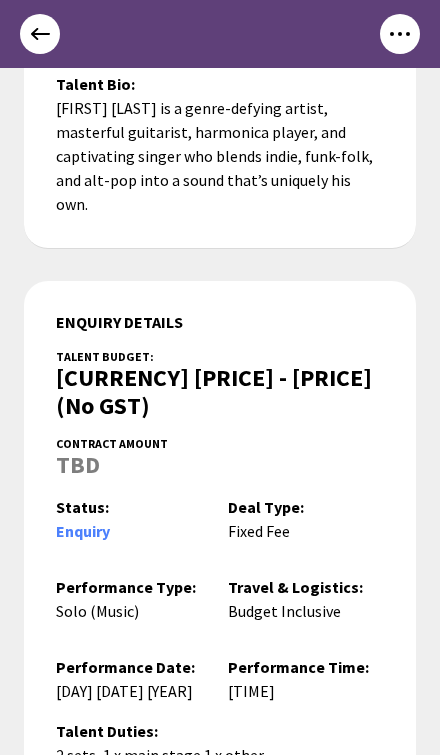 click on "enquiry" at bounding box center [83, 531] 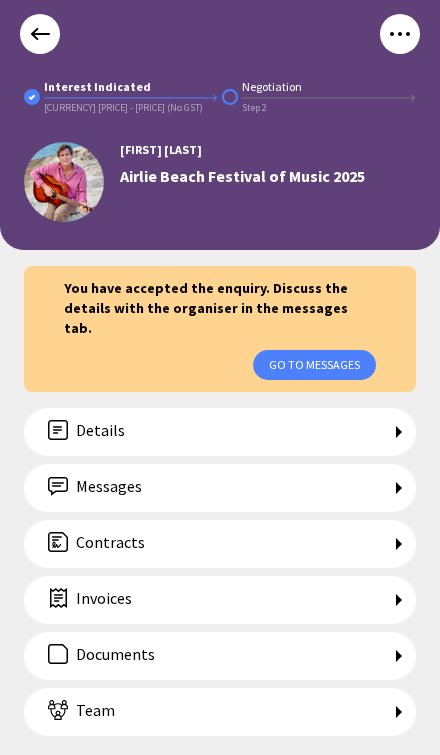 scroll, scrollTop: 0, scrollLeft: 0, axis: both 